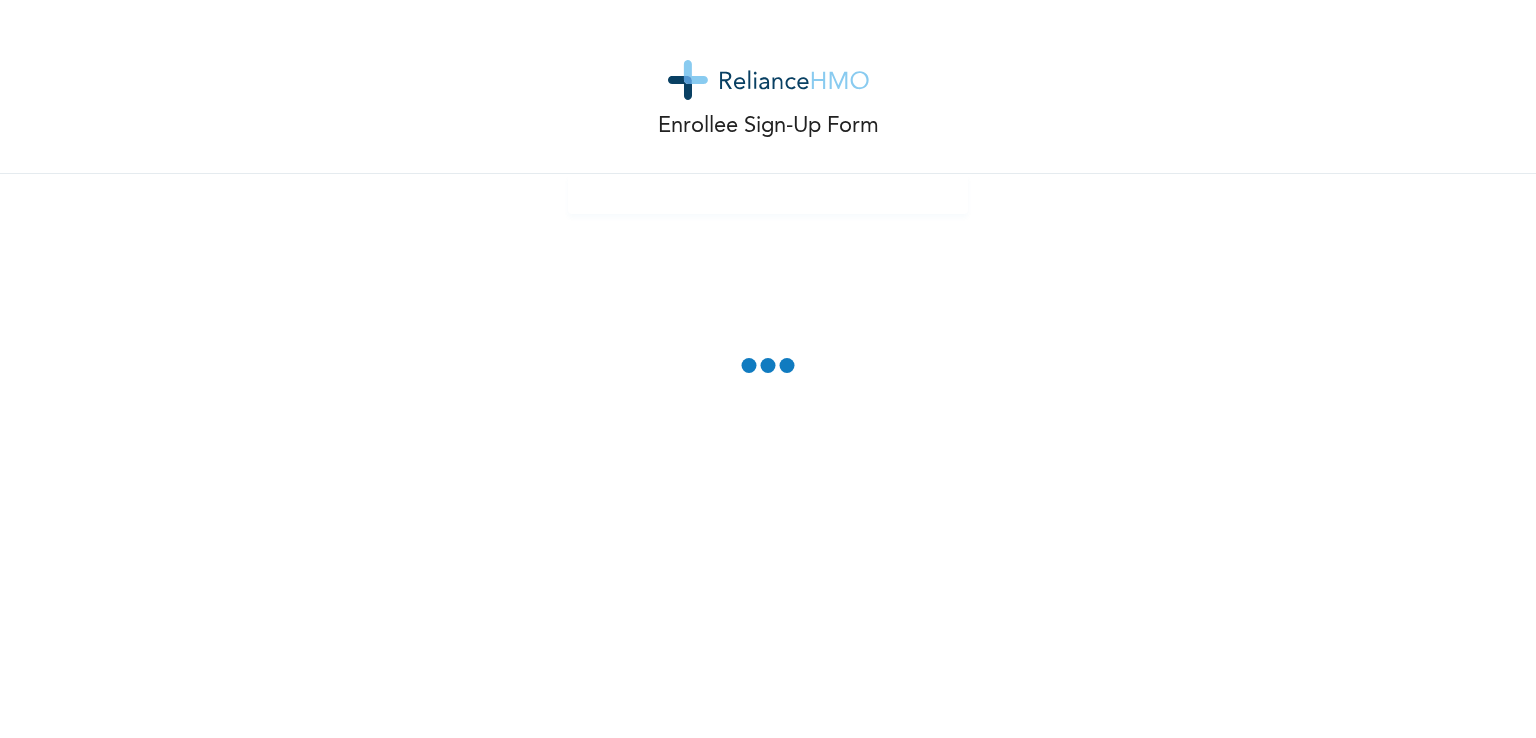 scroll, scrollTop: 0, scrollLeft: 0, axis: both 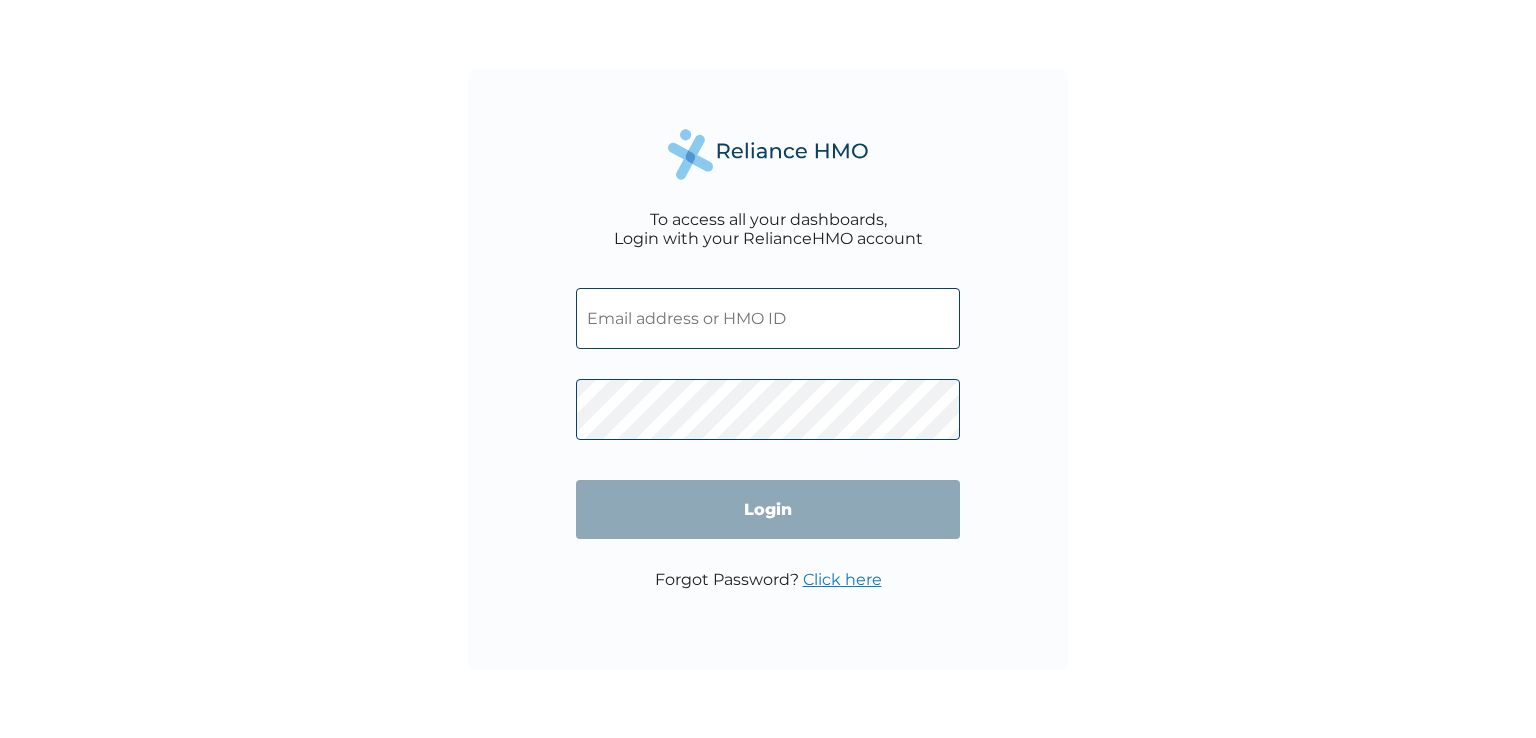 click at bounding box center (768, 318) 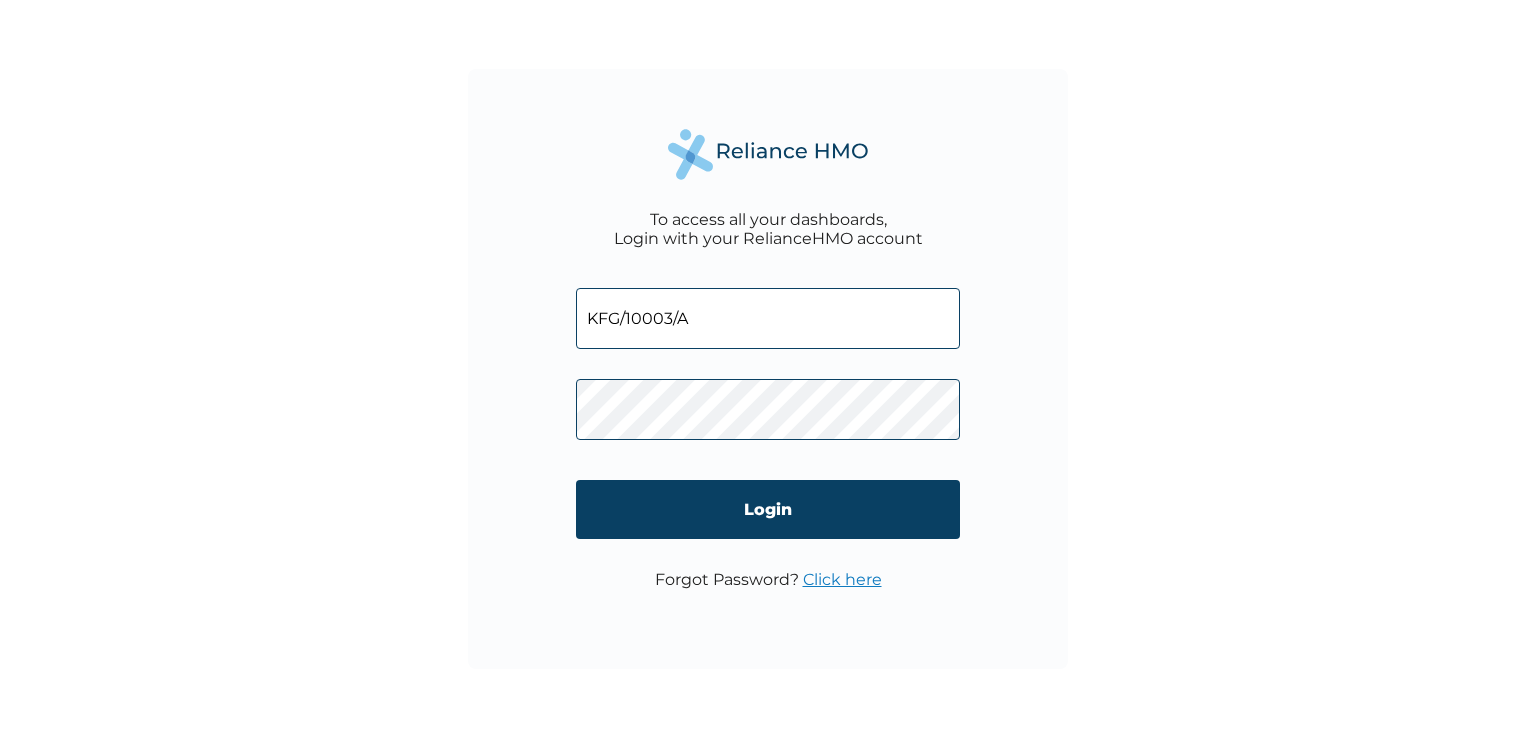 type on "KFG/10003/A" 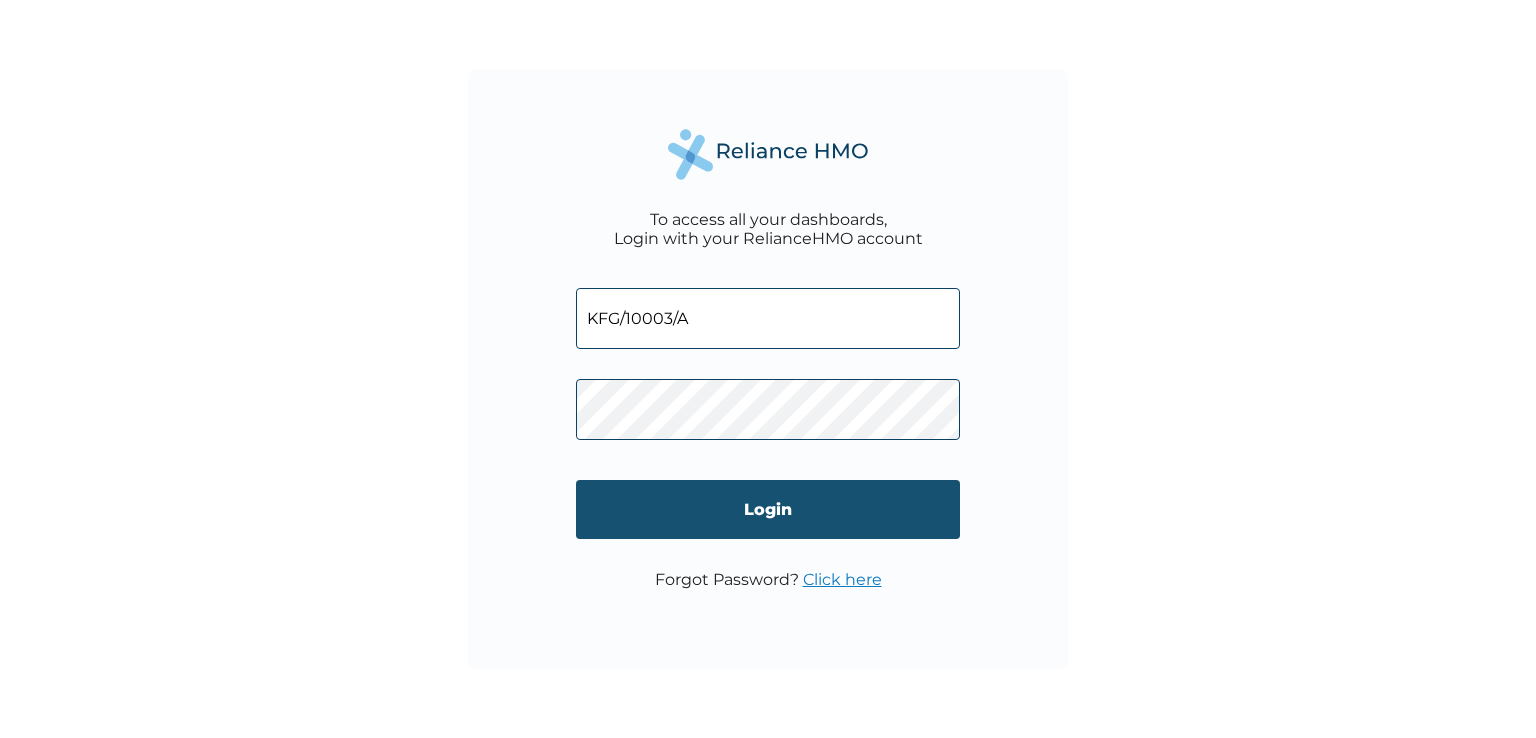 click on "Login" at bounding box center (768, 509) 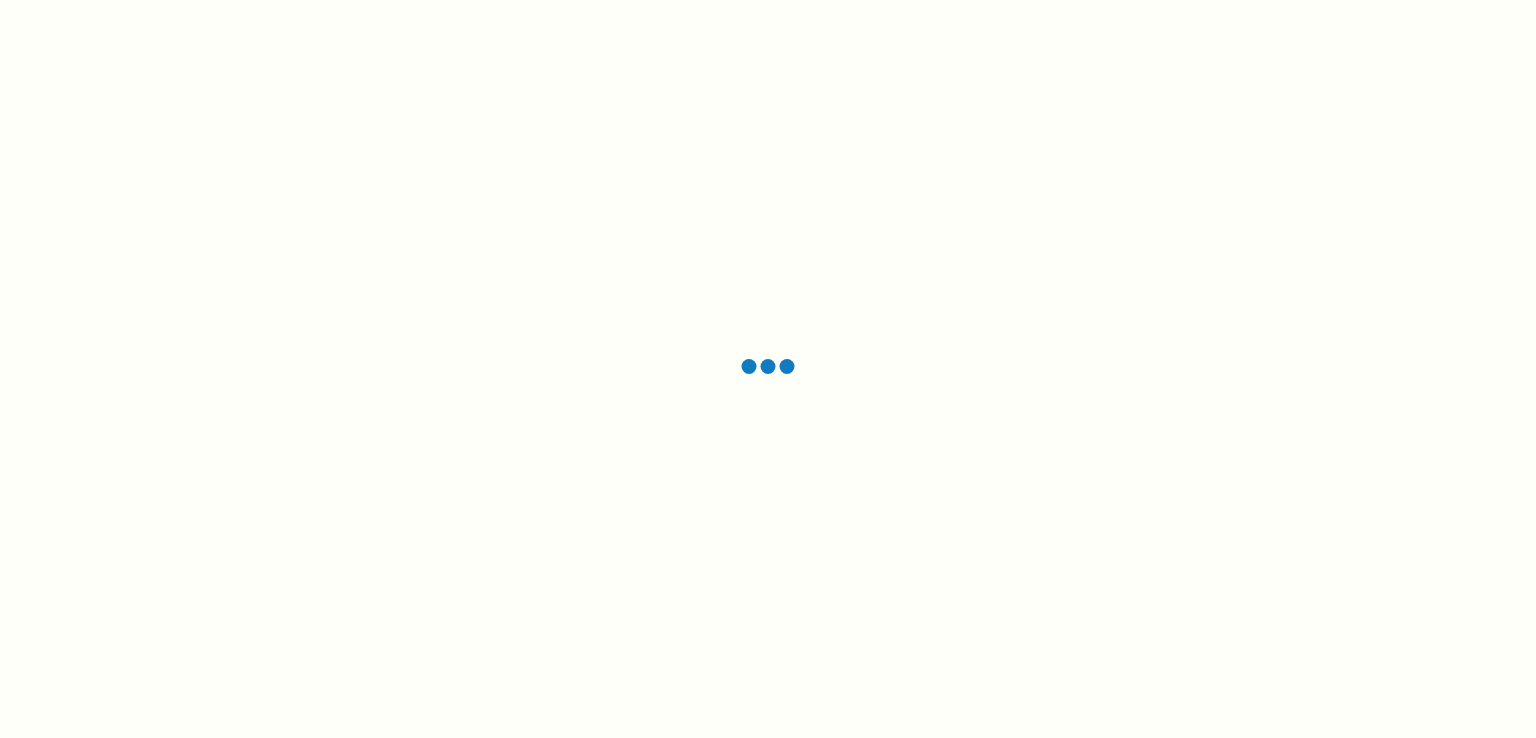 scroll, scrollTop: 0, scrollLeft: 0, axis: both 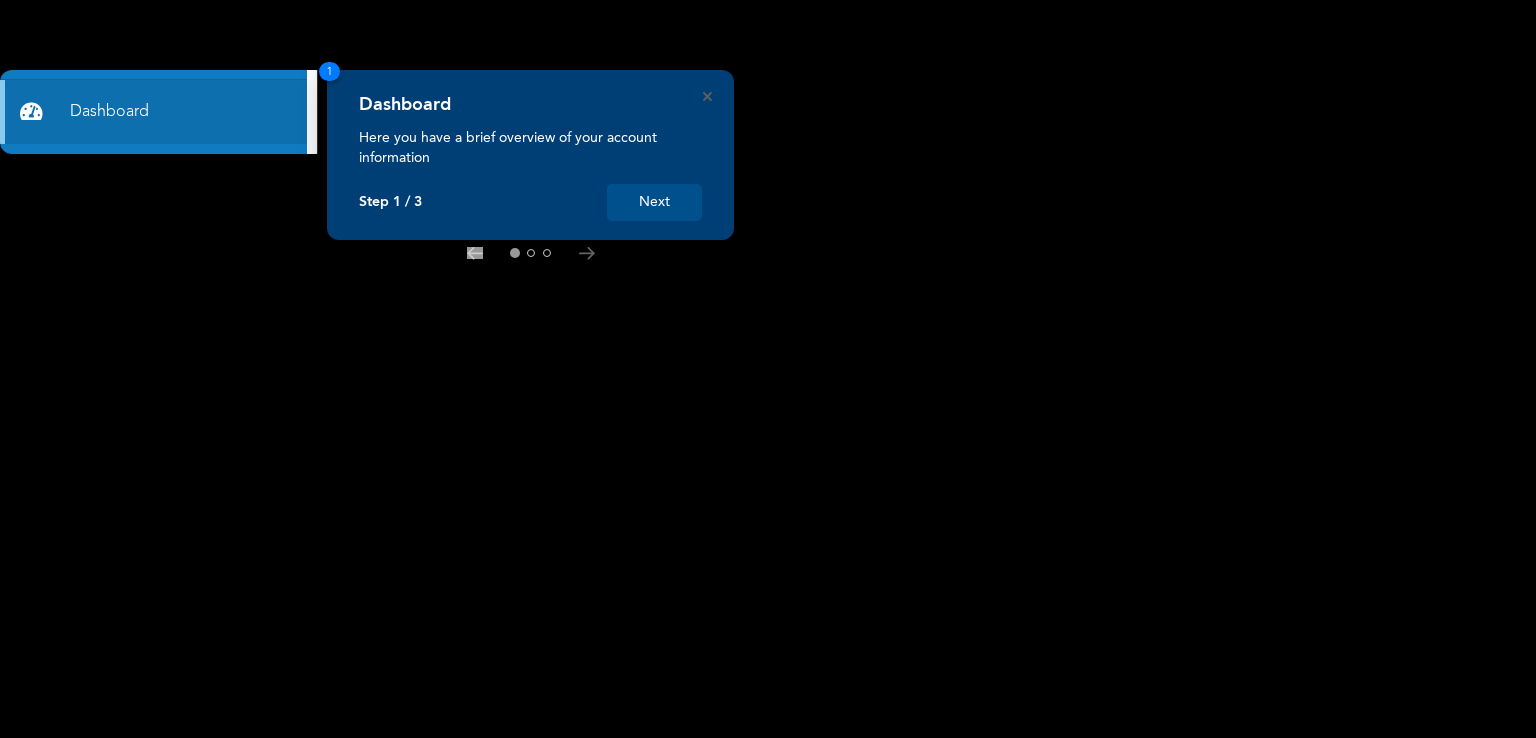 click on "Next" at bounding box center [654, 202] 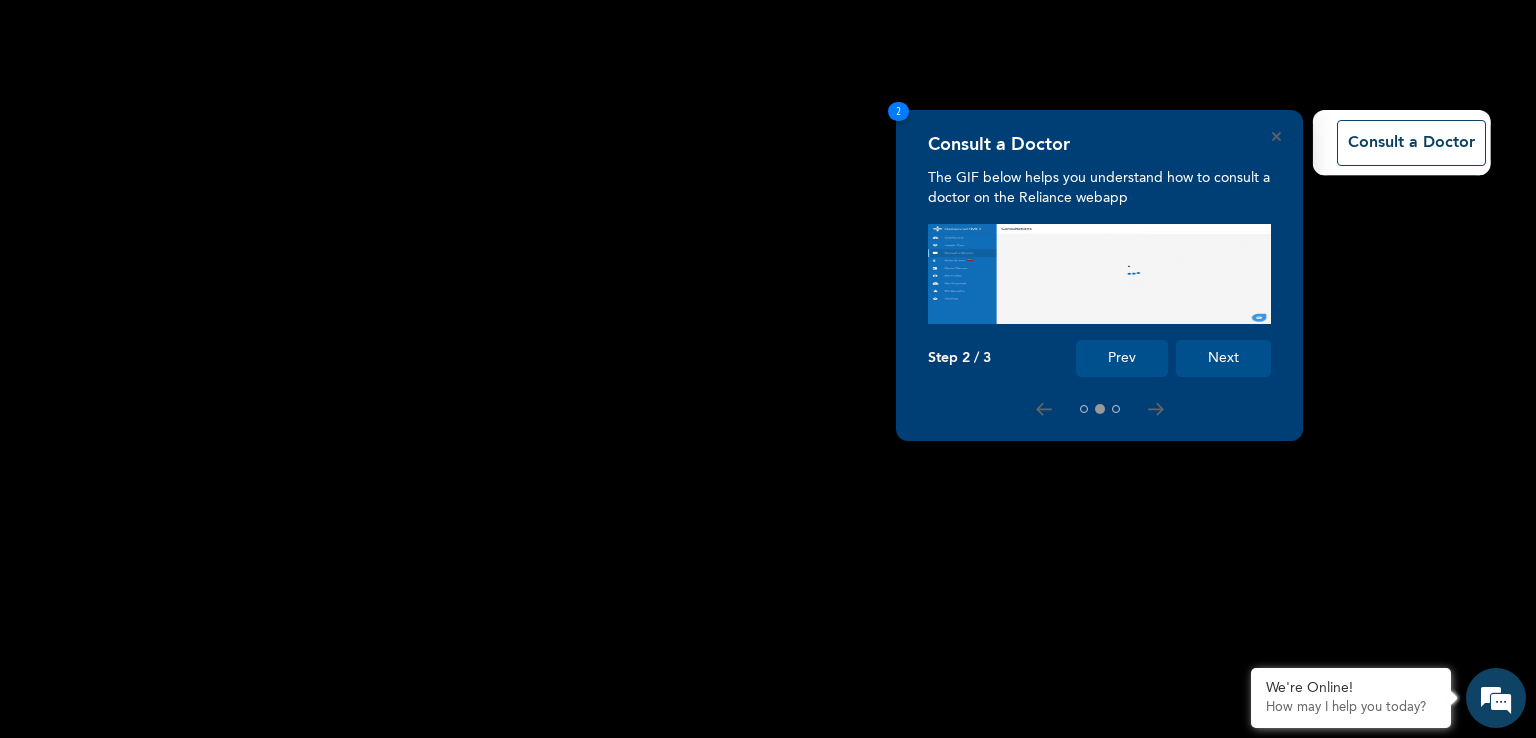 click on "Next" at bounding box center [1223, 358] 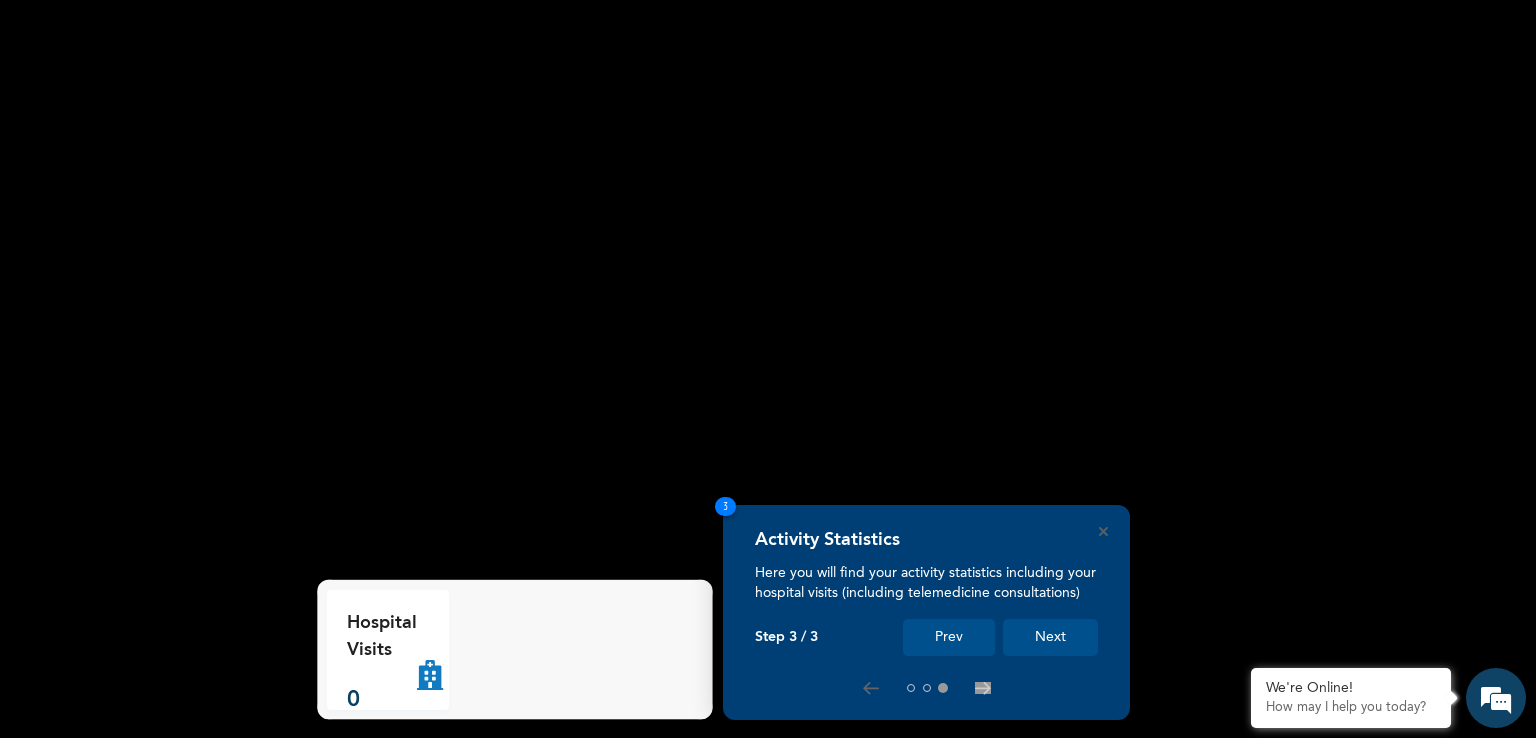 click on "Next" at bounding box center [1050, 637] 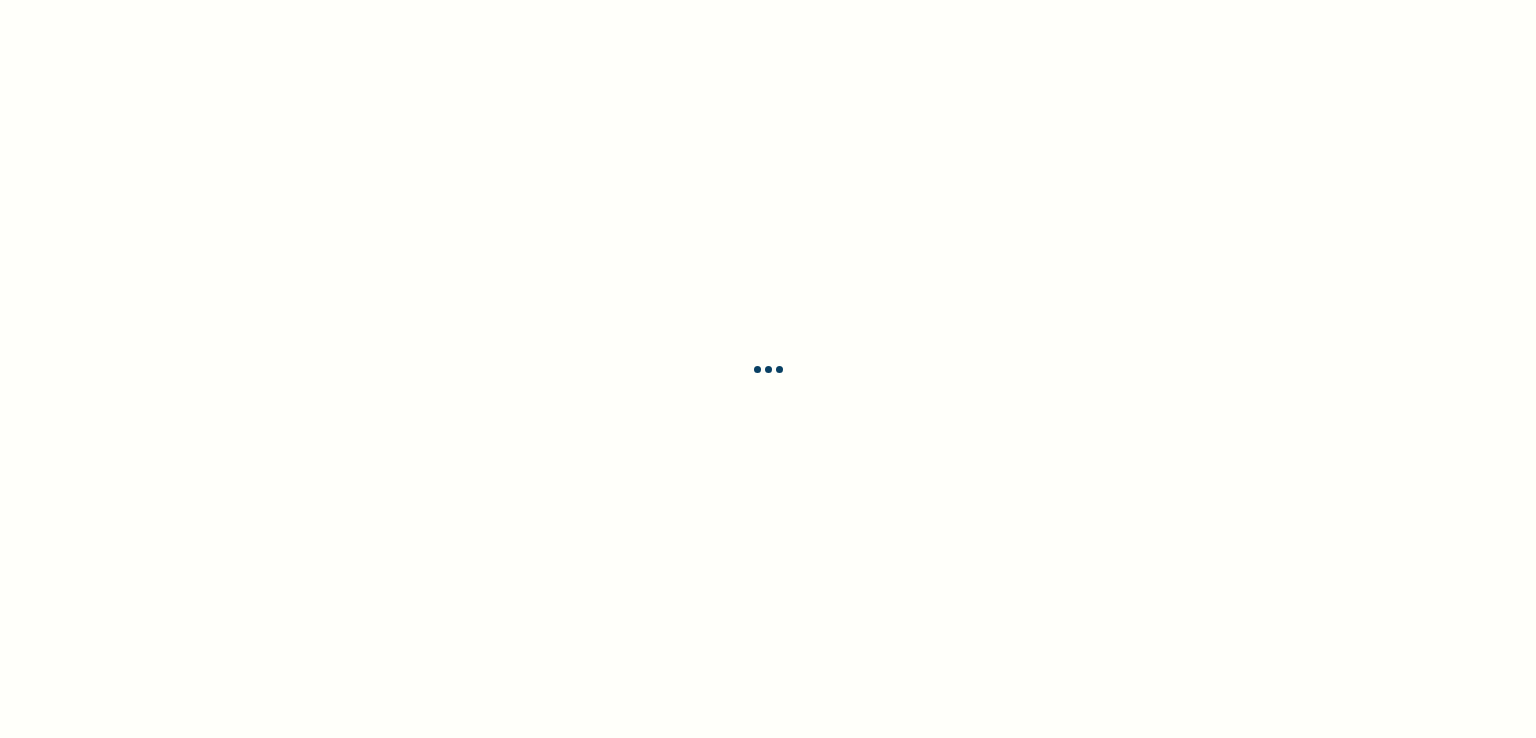 scroll, scrollTop: 0, scrollLeft: 0, axis: both 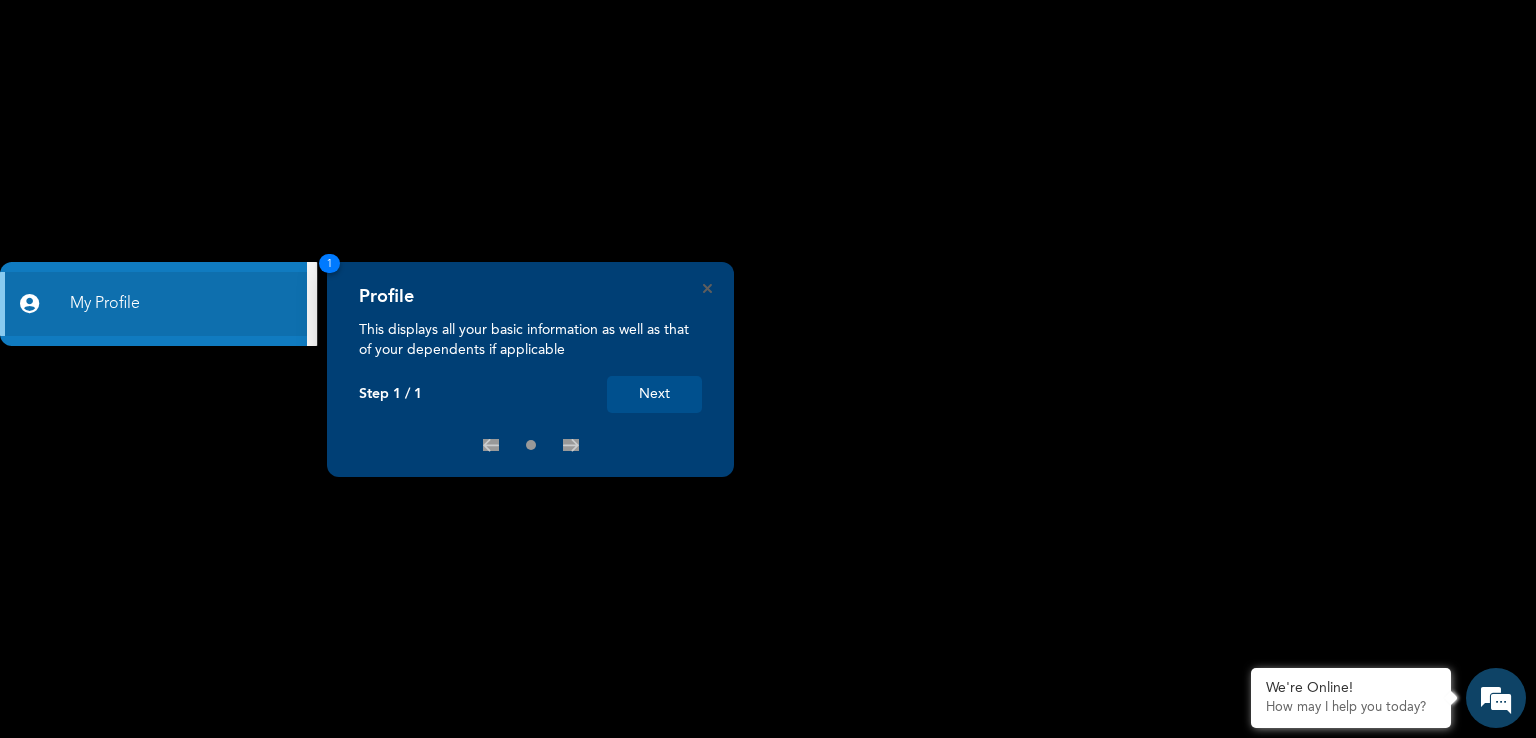 click on "Next" at bounding box center (654, 394) 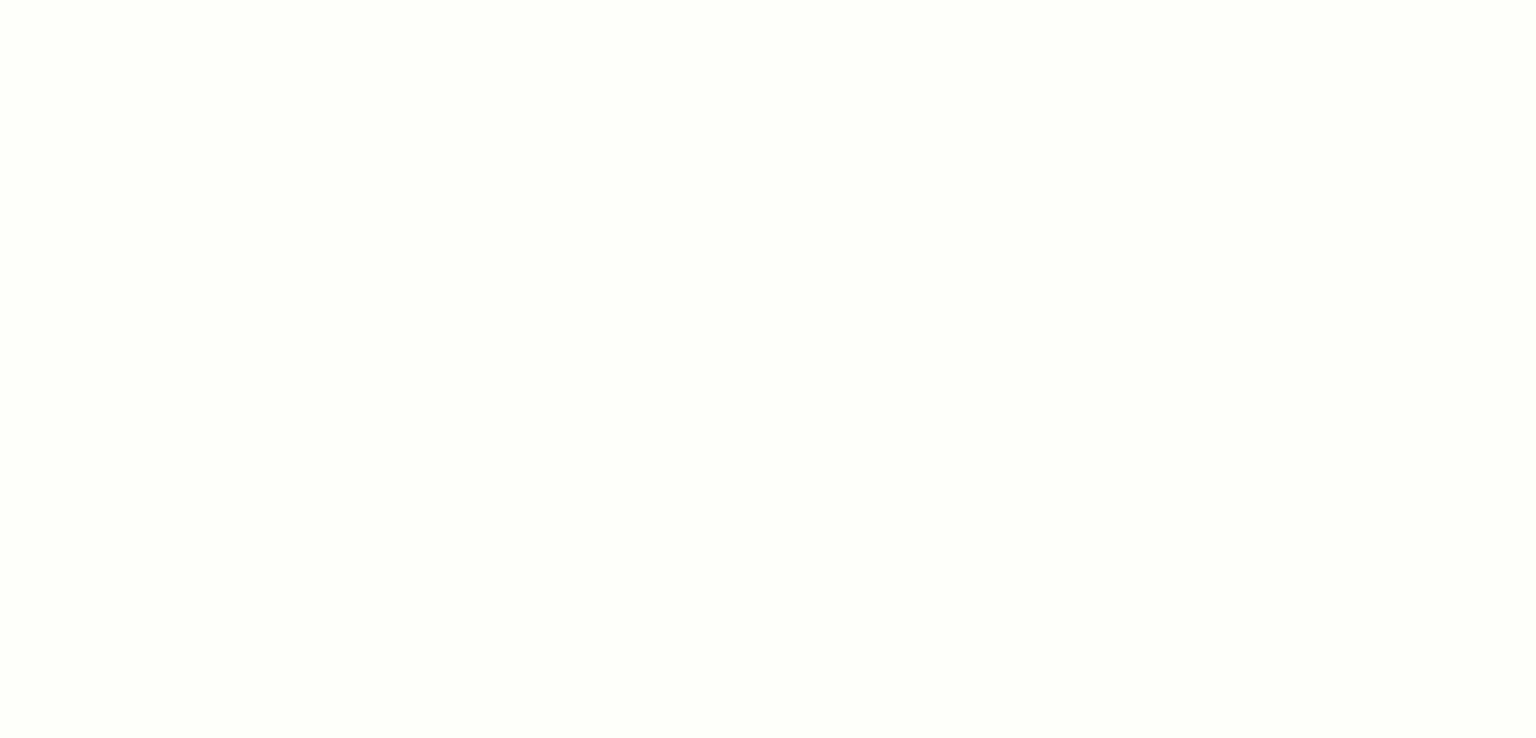scroll, scrollTop: 0, scrollLeft: 0, axis: both 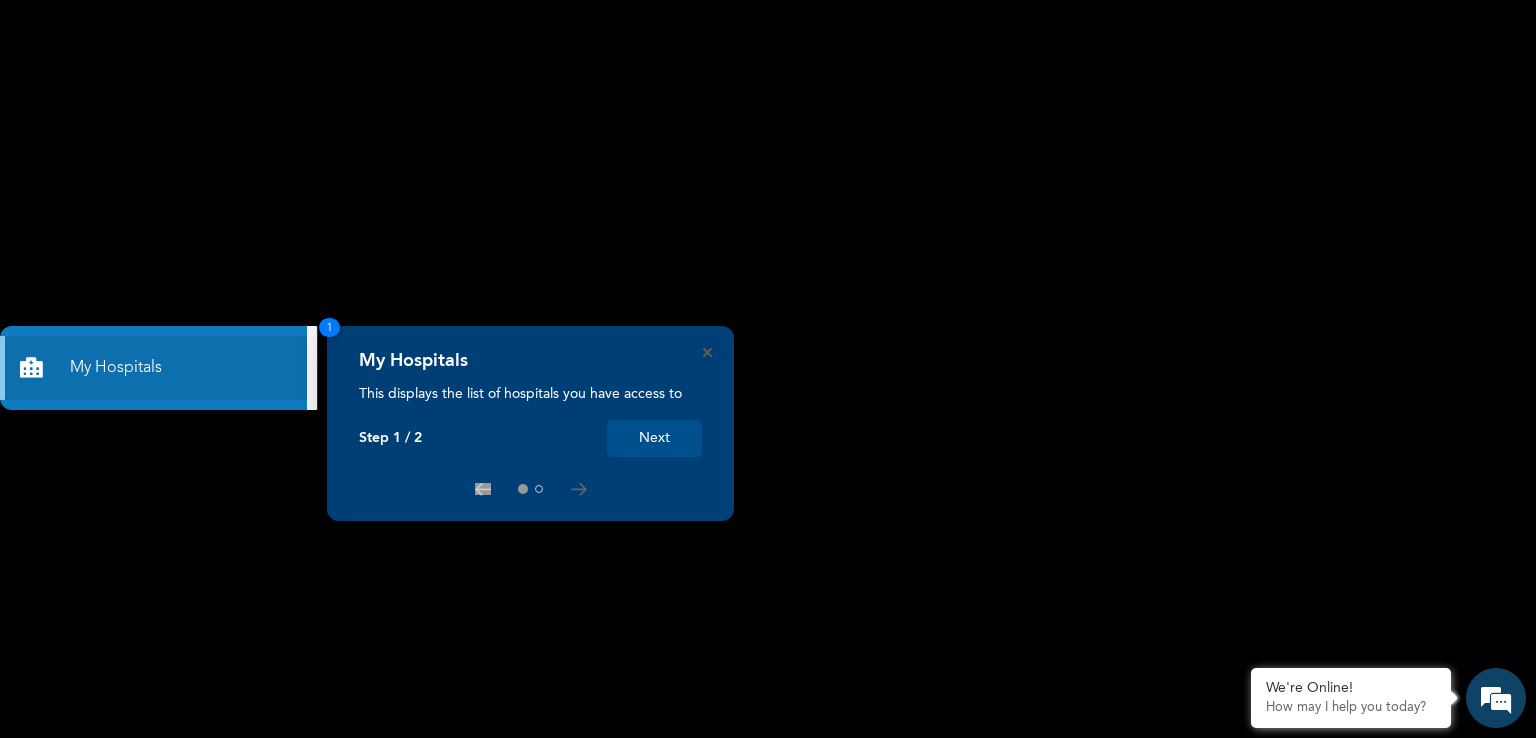 click on "Next" at bounding box center [654, 438] 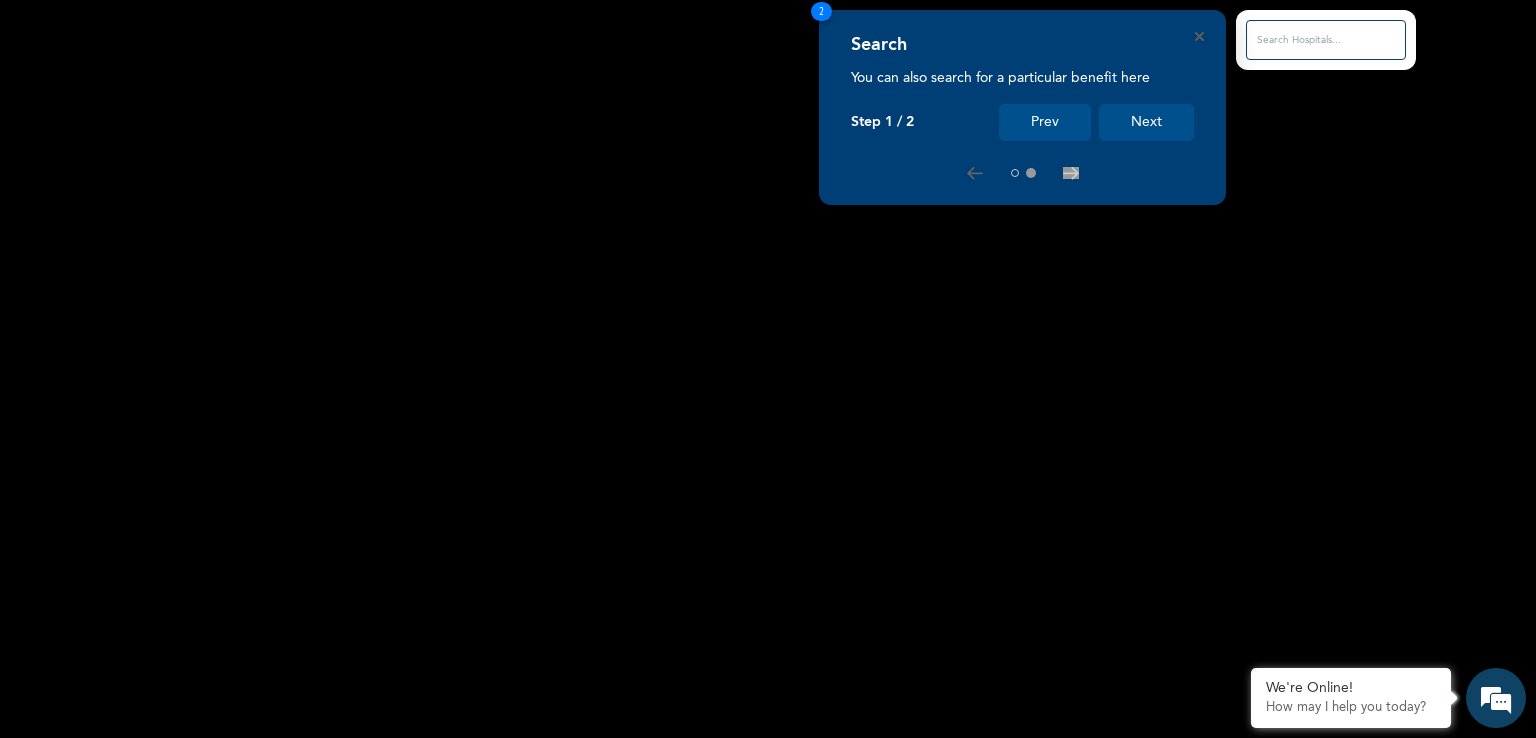 click on "Next" at bounding box center [1146, 122] 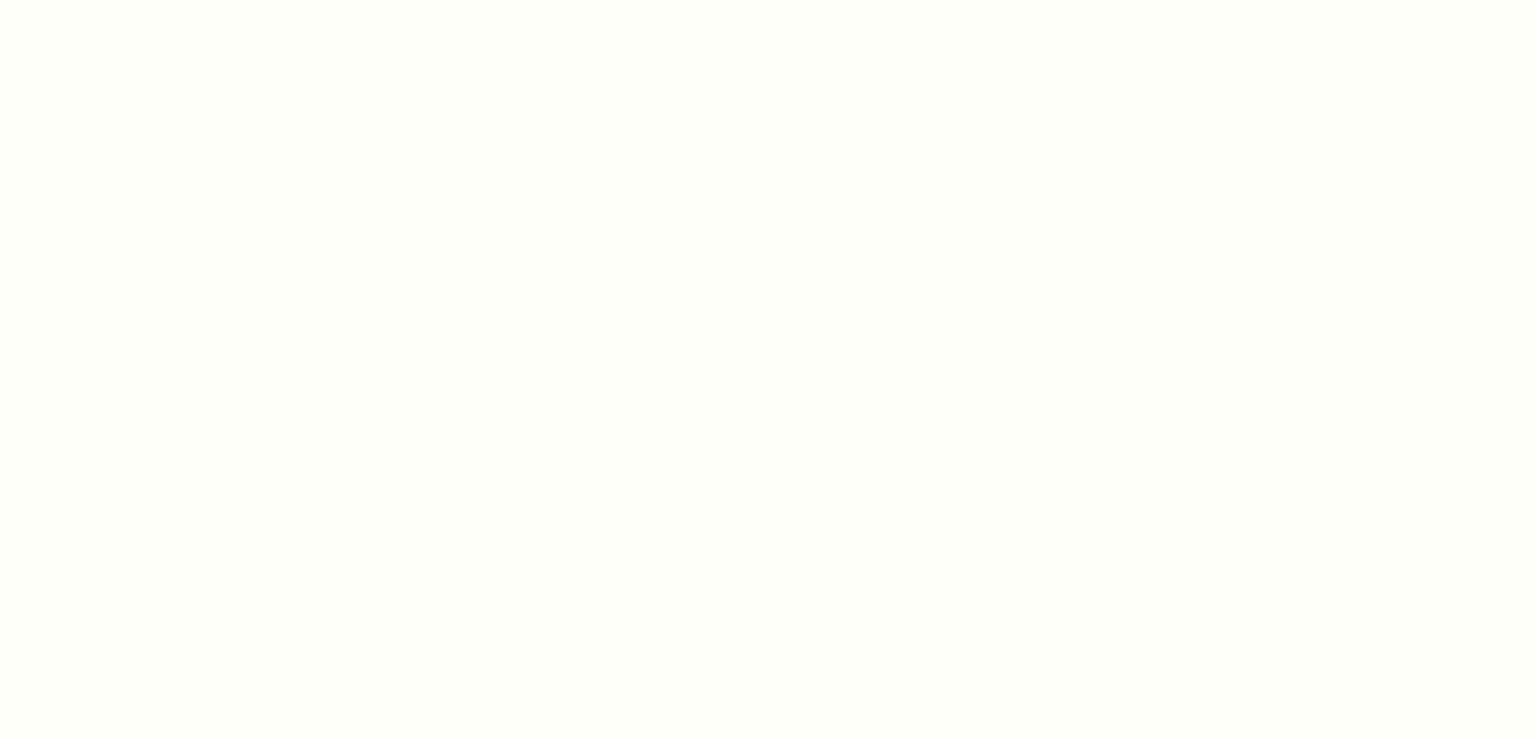 scroll, scrollTop: 0, scrollLeft: 0, axis: both 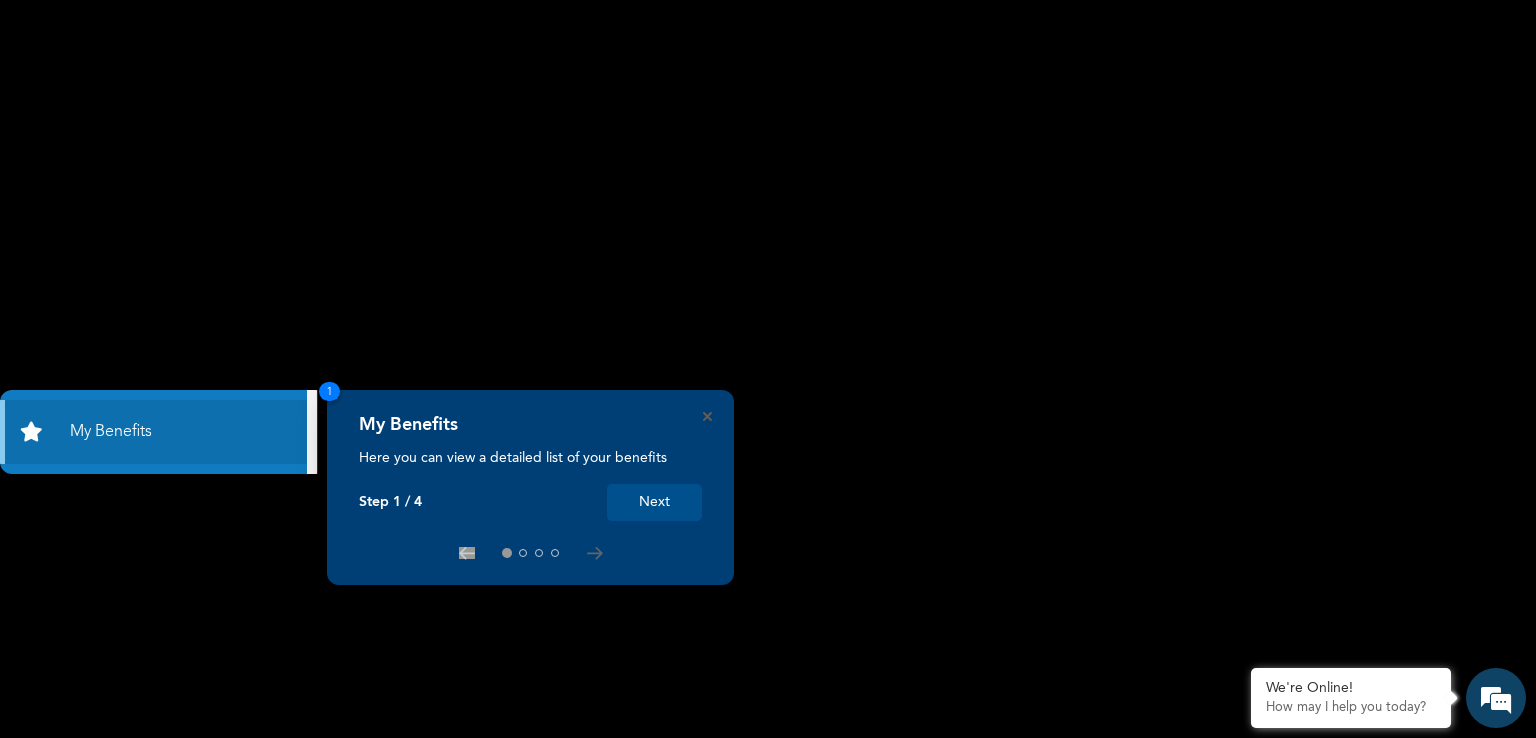 click on "Next" at bounding box center [654, 502] 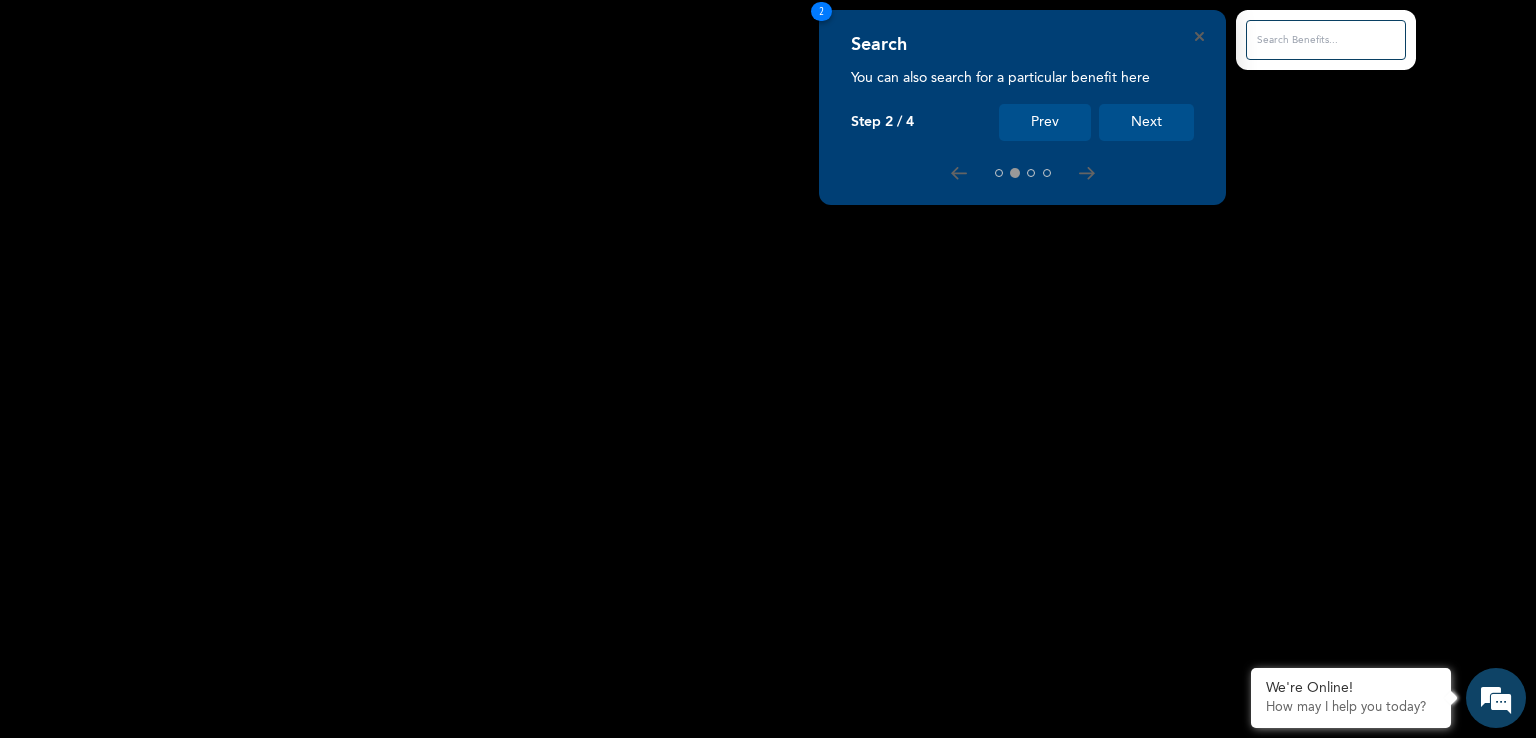 click on "Next" at bounding box center (1146, 122) 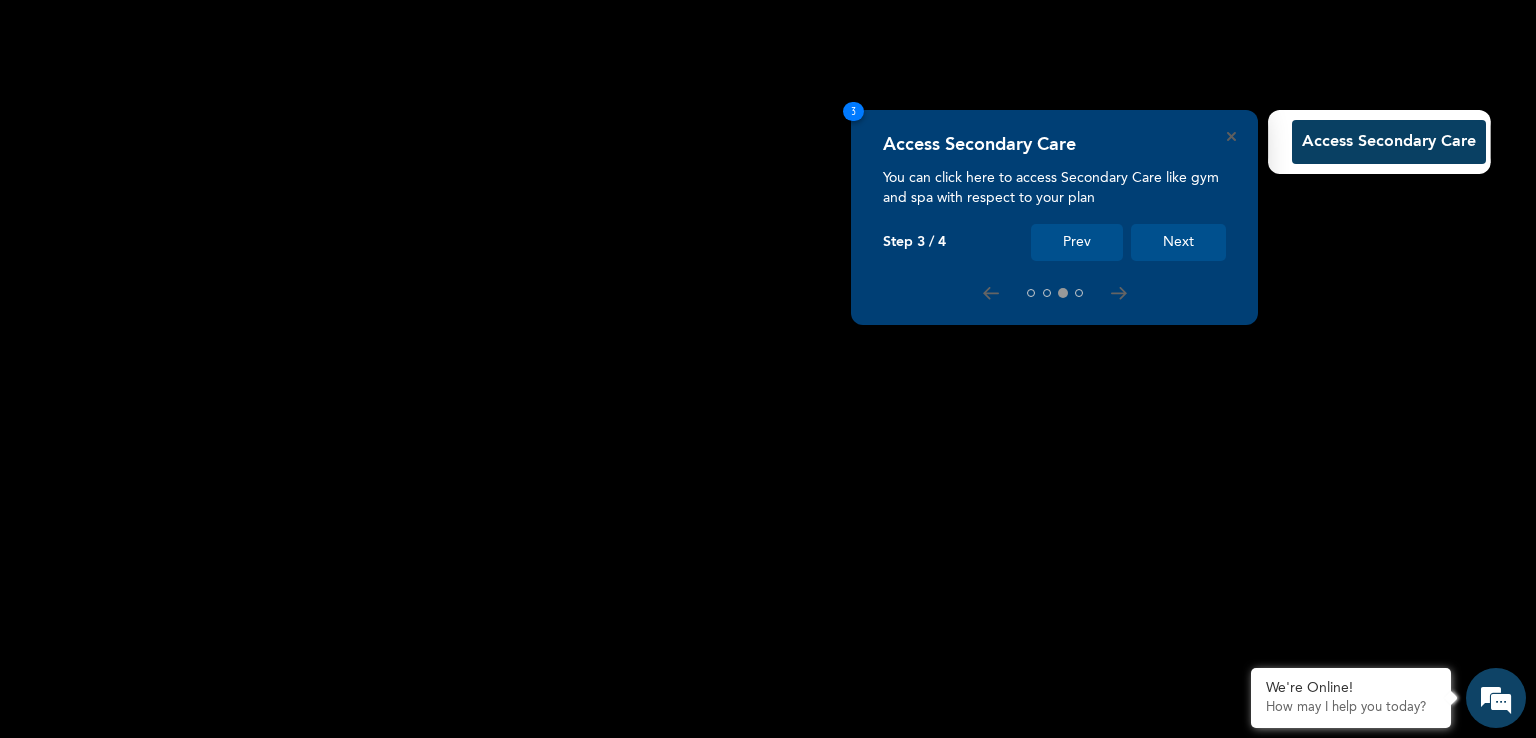 scroll, scrollTop: 0, scrollLeft: 0, axis: both 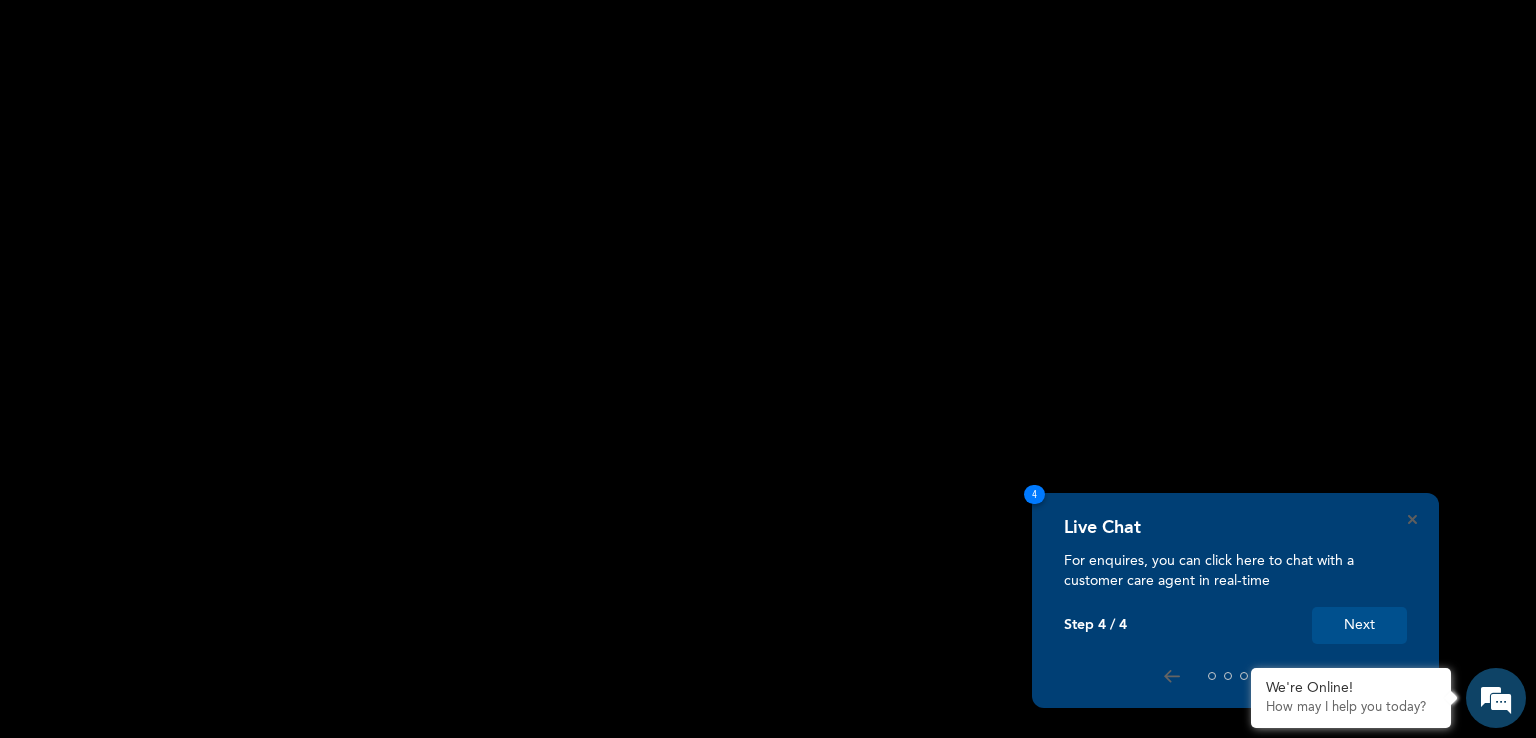 click on "Next" at bounding box center (1359, 625) 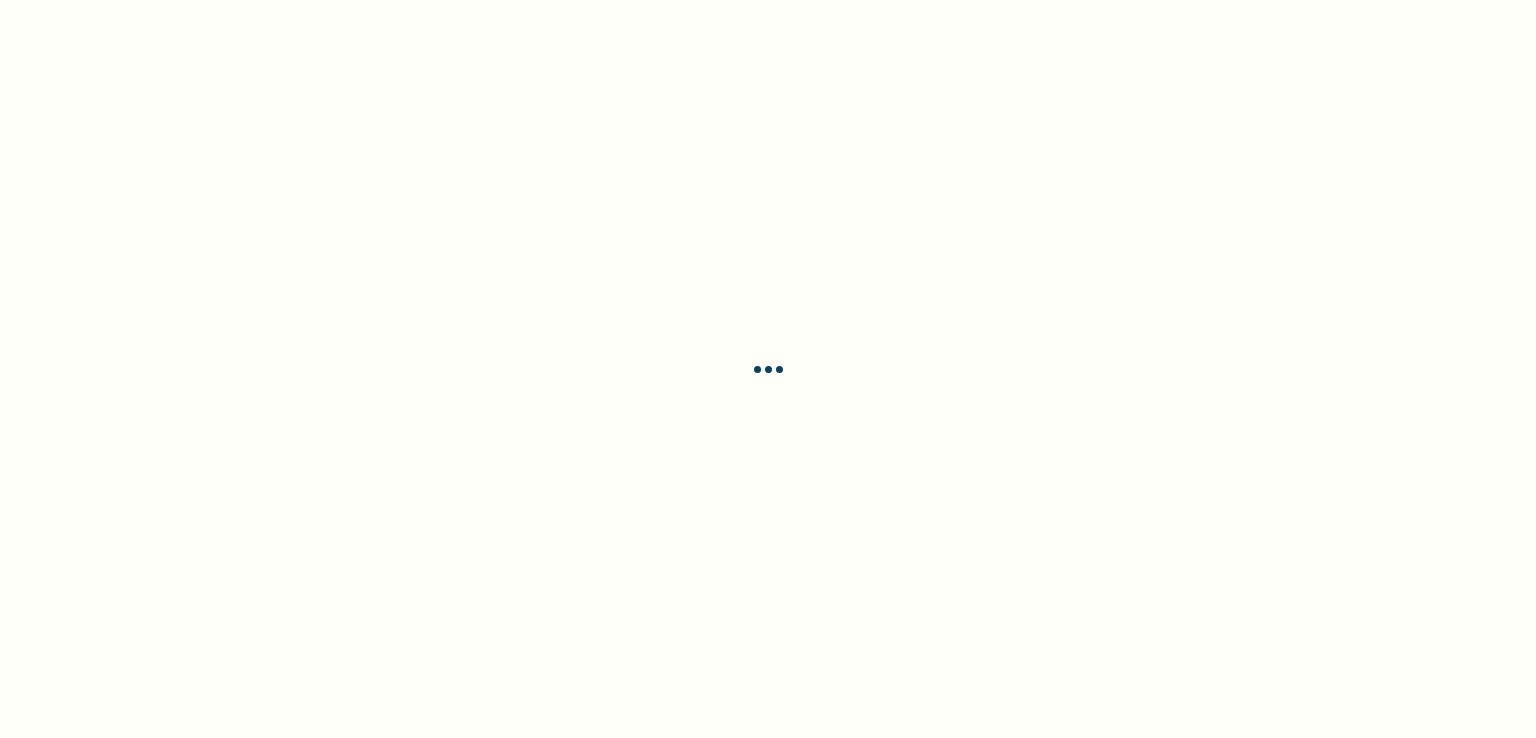 scroll, scrollTop: 0, scrollLeft: 0, axis: both 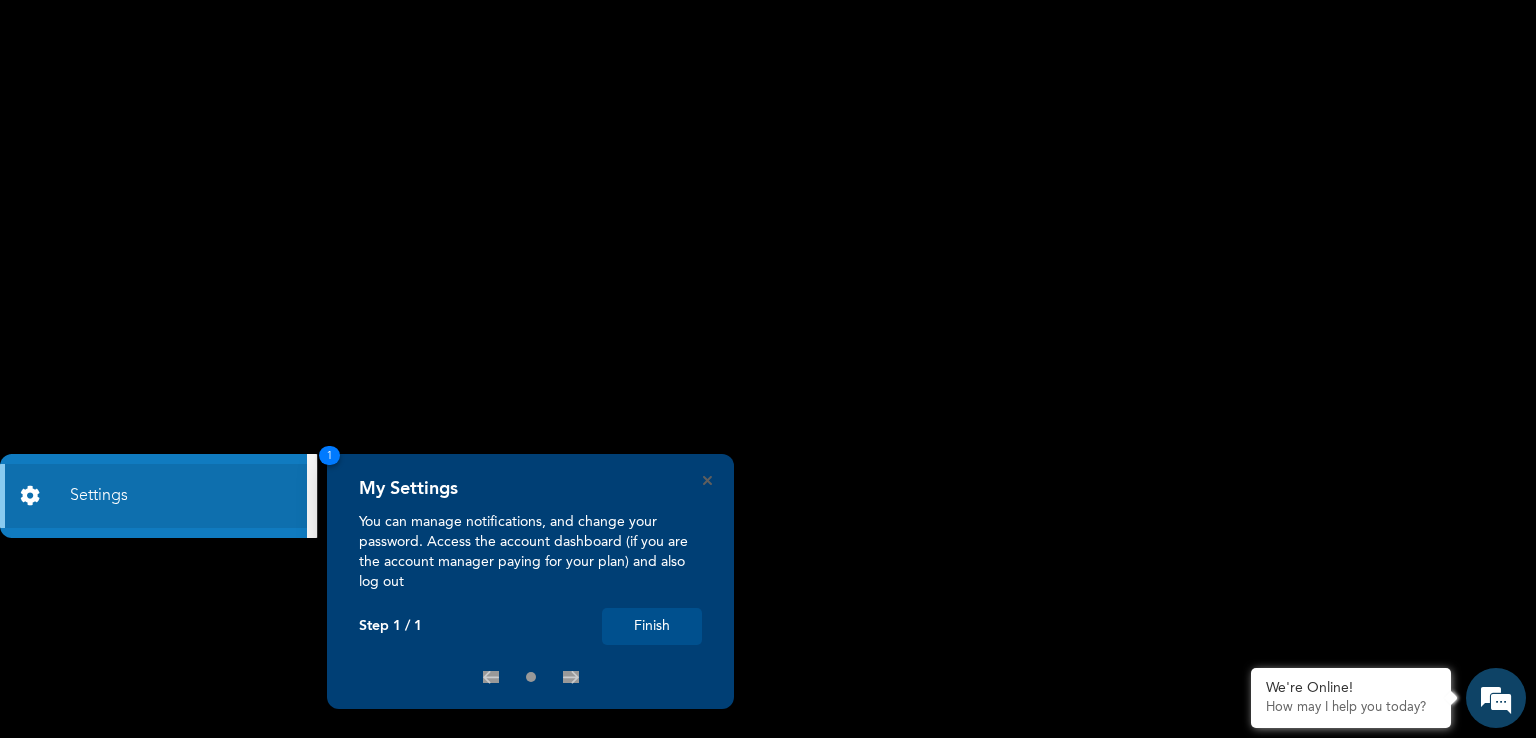 click on "Finish" at bounding box center (652, 626) 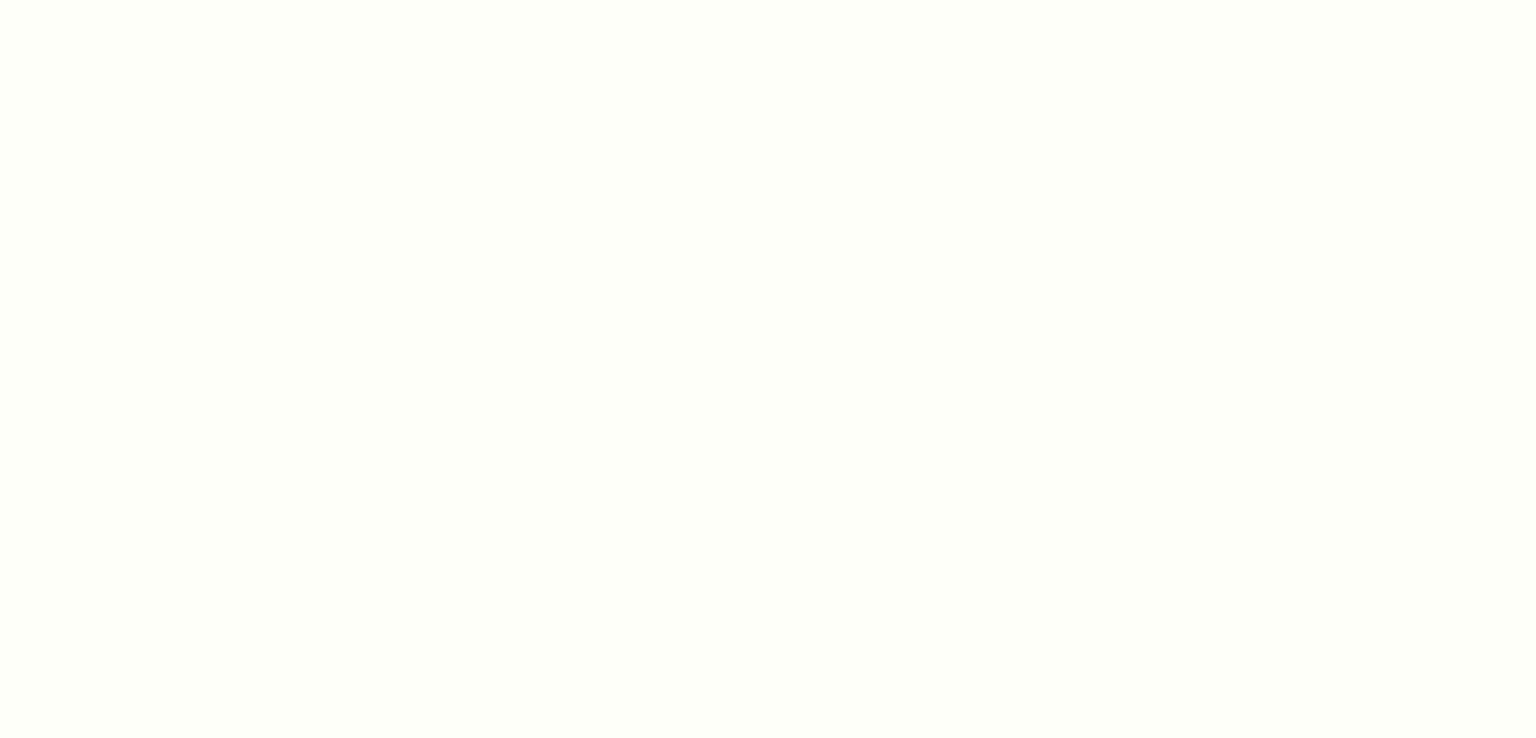 scroll, scrollTop: 0, scrollLeft: 0, axis: both 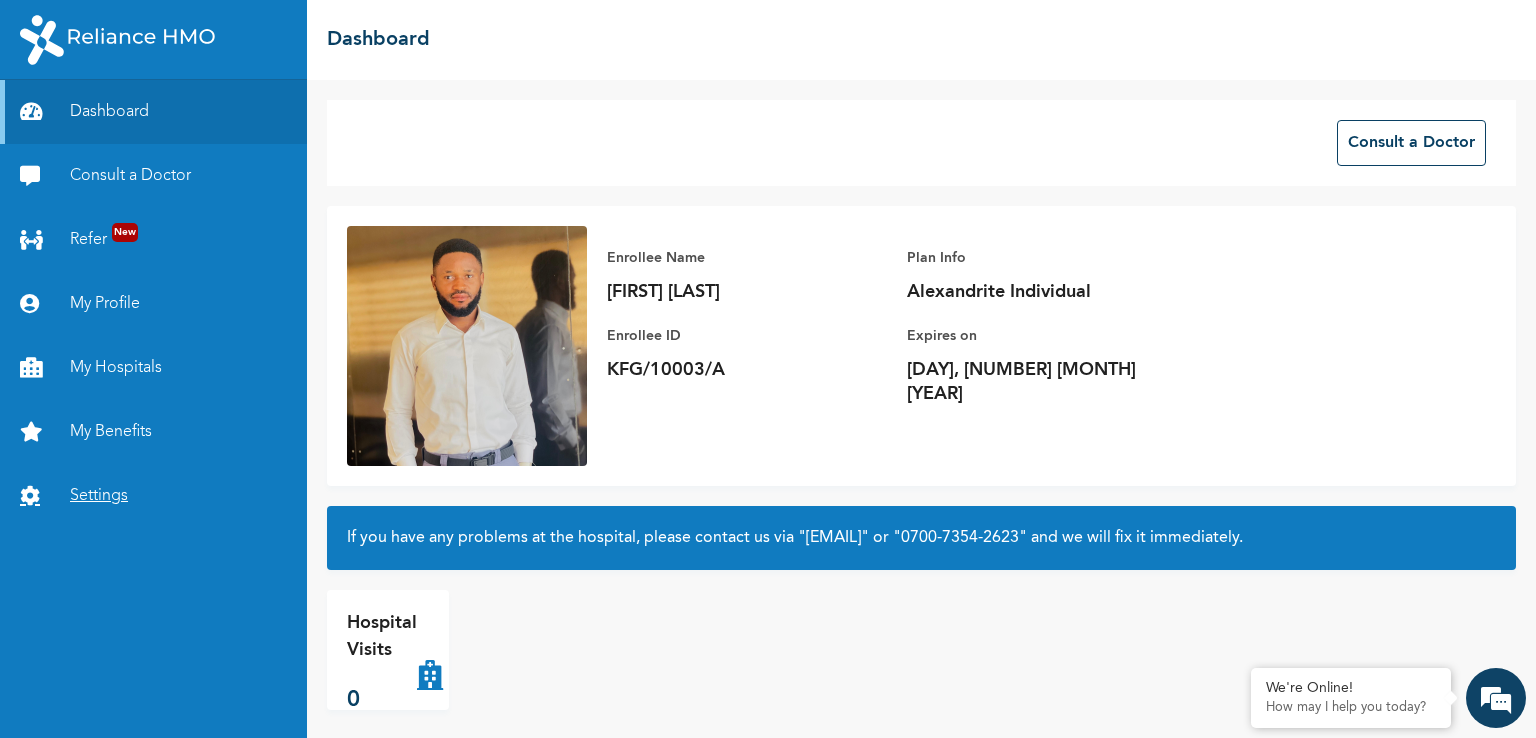 click on "Settings" at bounding box center [153, 496] 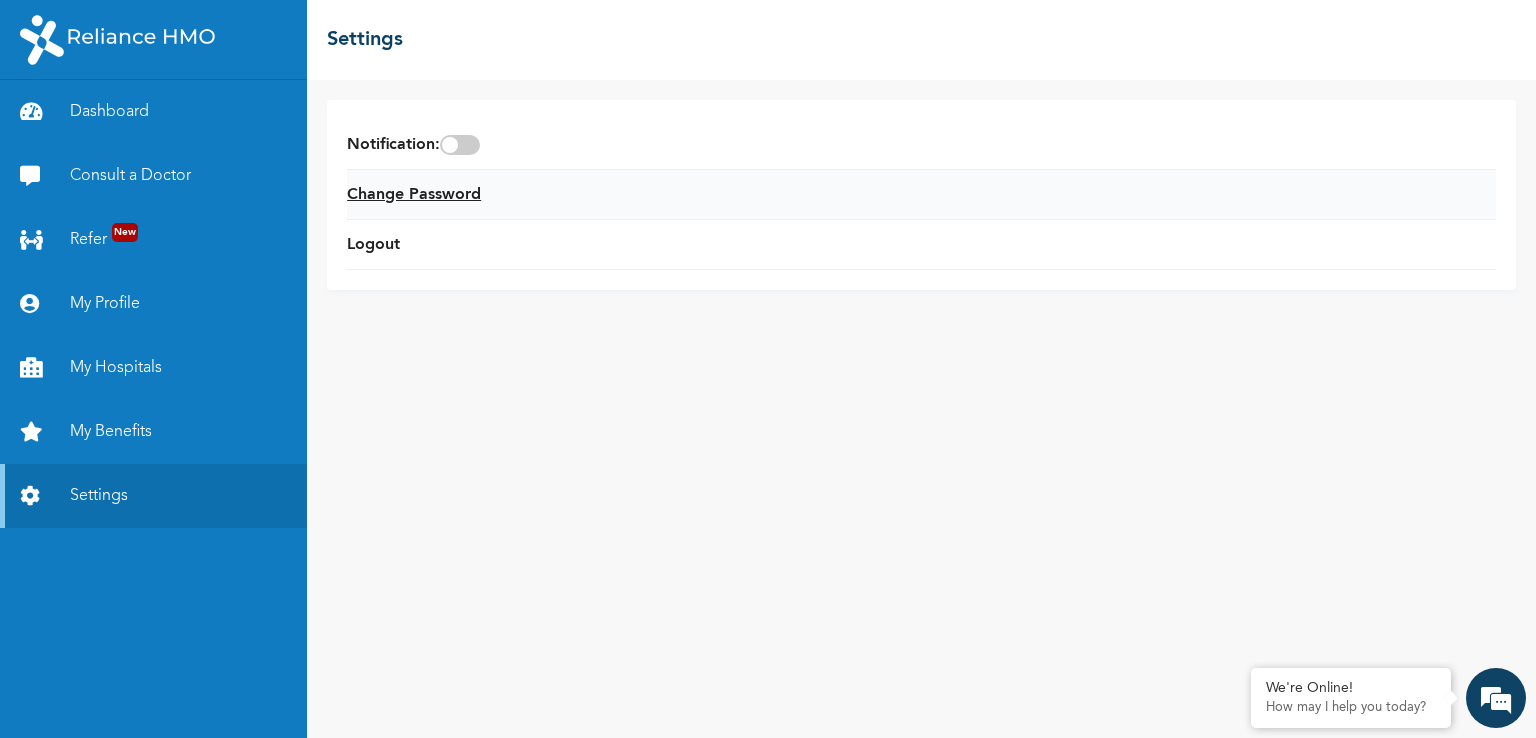 scroll, scrollTop: 0, scrollLeft: 0, axis: both 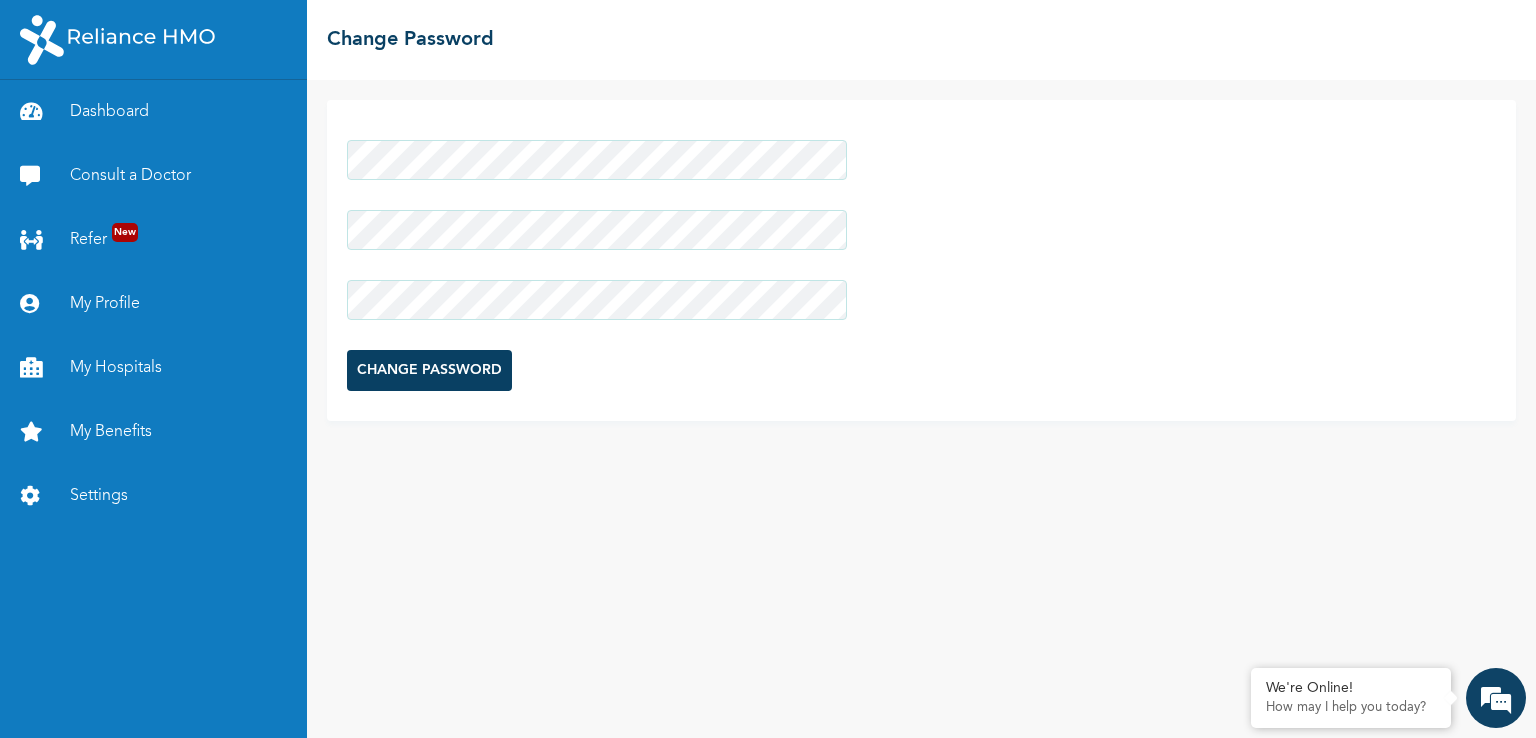 click on "CHANGE PASSWORD" at bounding box center [429, 370] 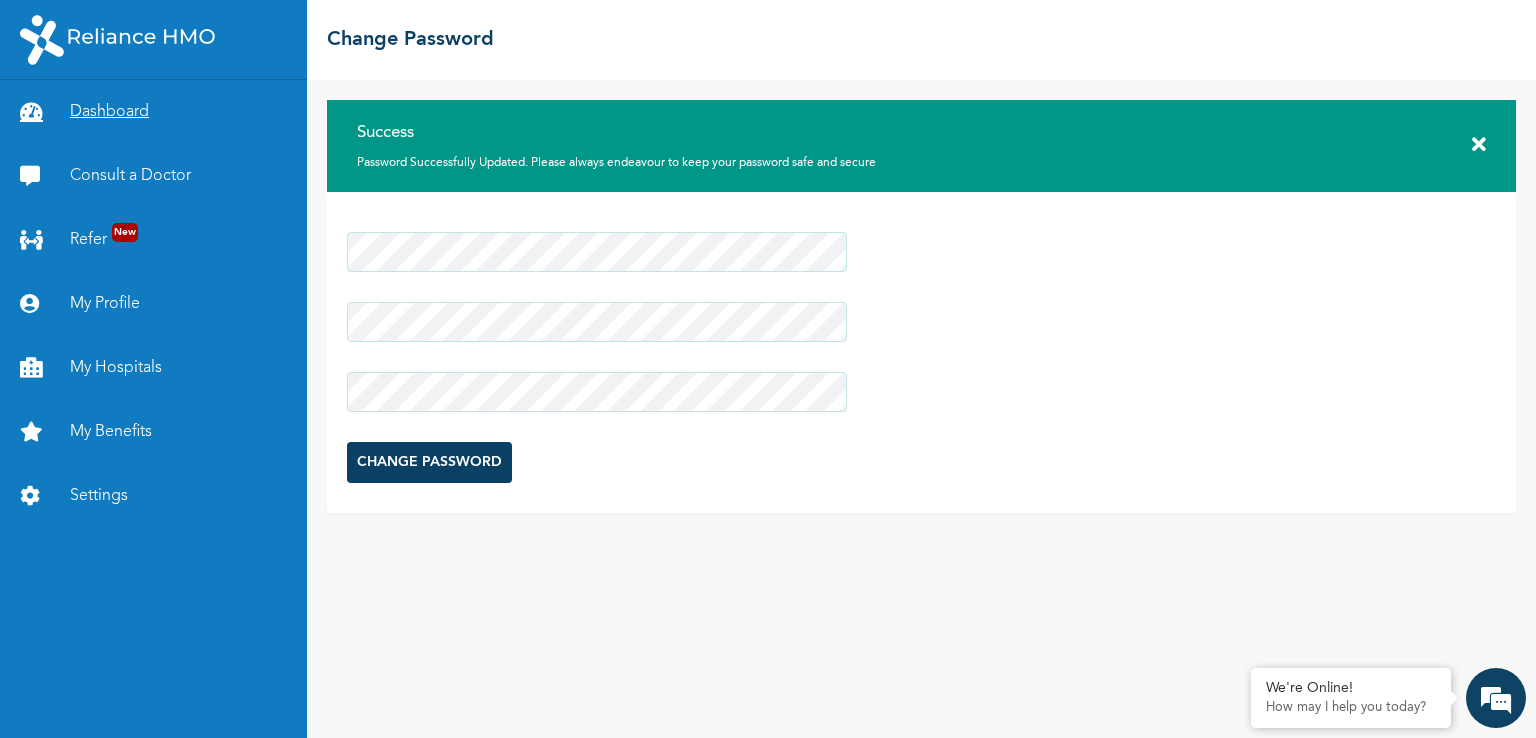 click on "Dashboard" at bounding box center (153, 112) 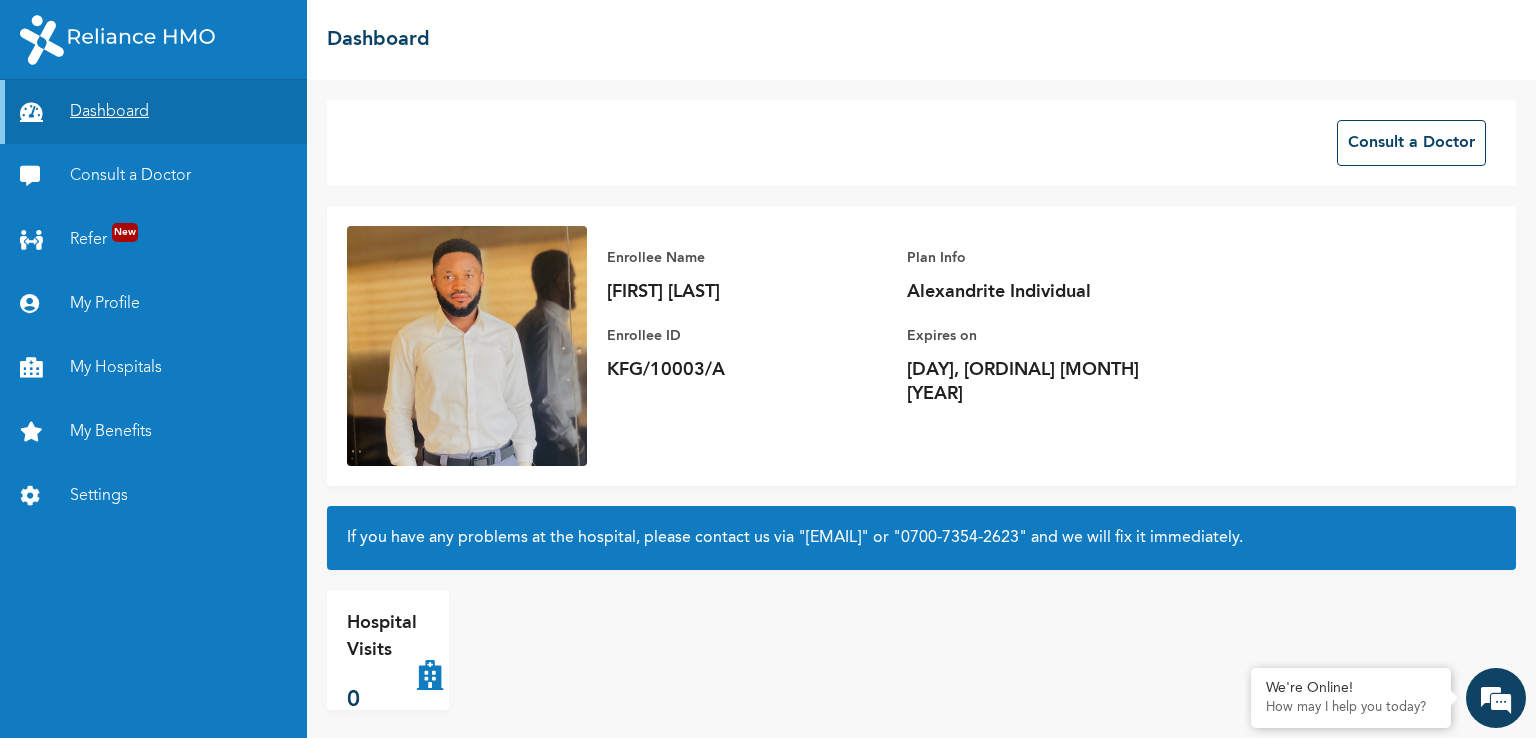 scroll, scrollTop: 12, scrollLeft: 0, axis: vertical 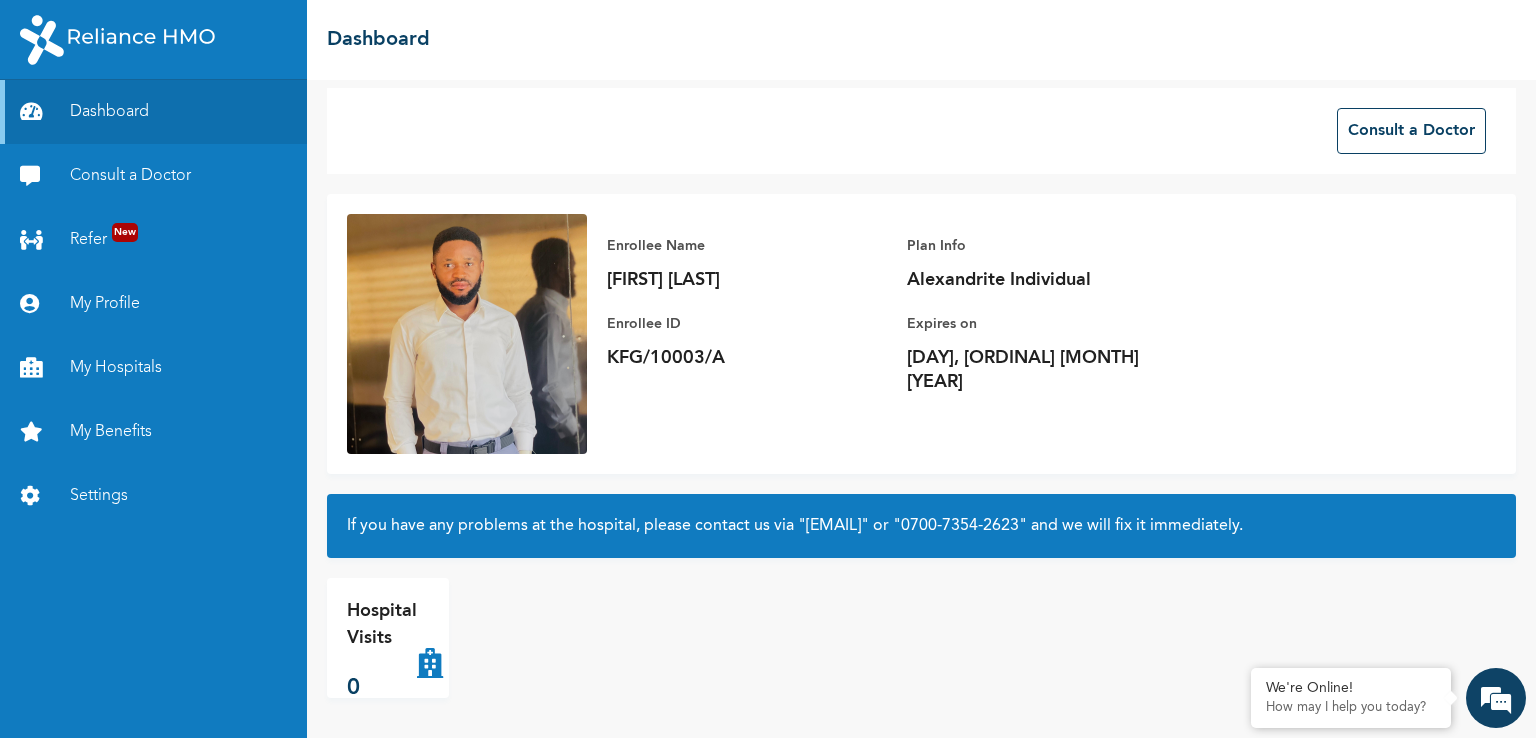 drag, startPoint x: 873, startPoint y: 337, endPoint x: 857, endPoint y: 261, distance: 77.665955 